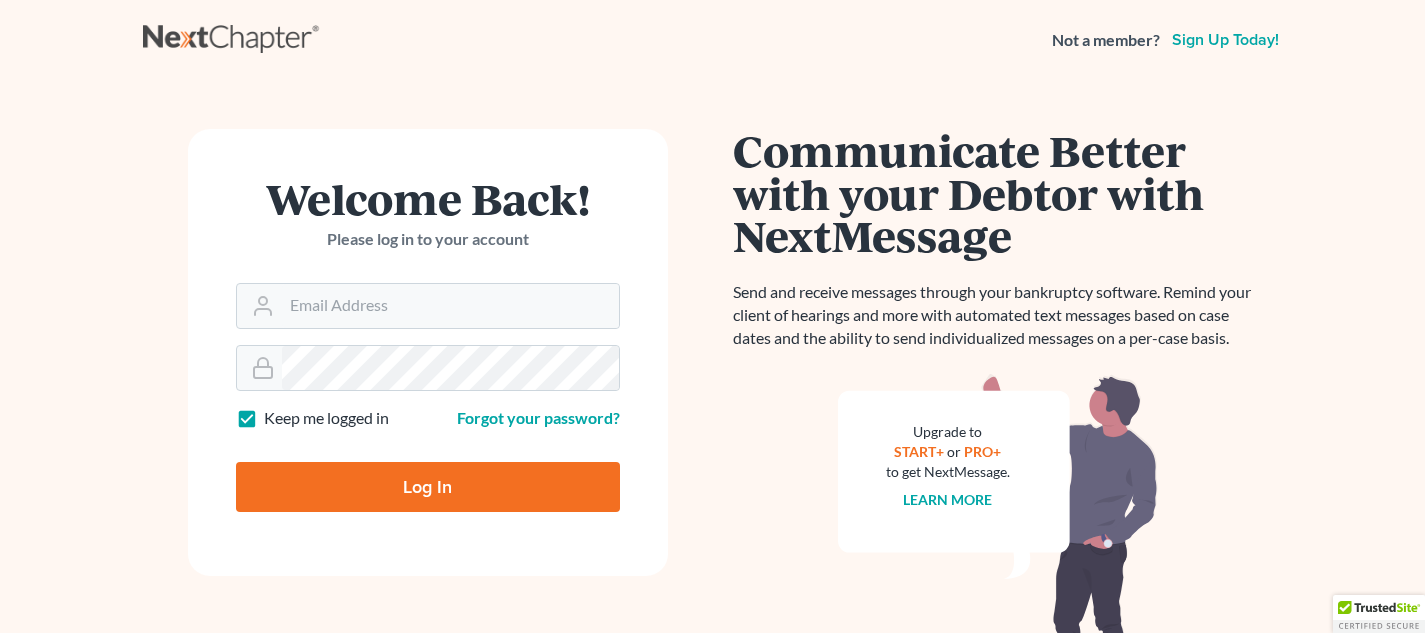 scroll, scrollTop: 0, scrollLeft: 0, axis: both 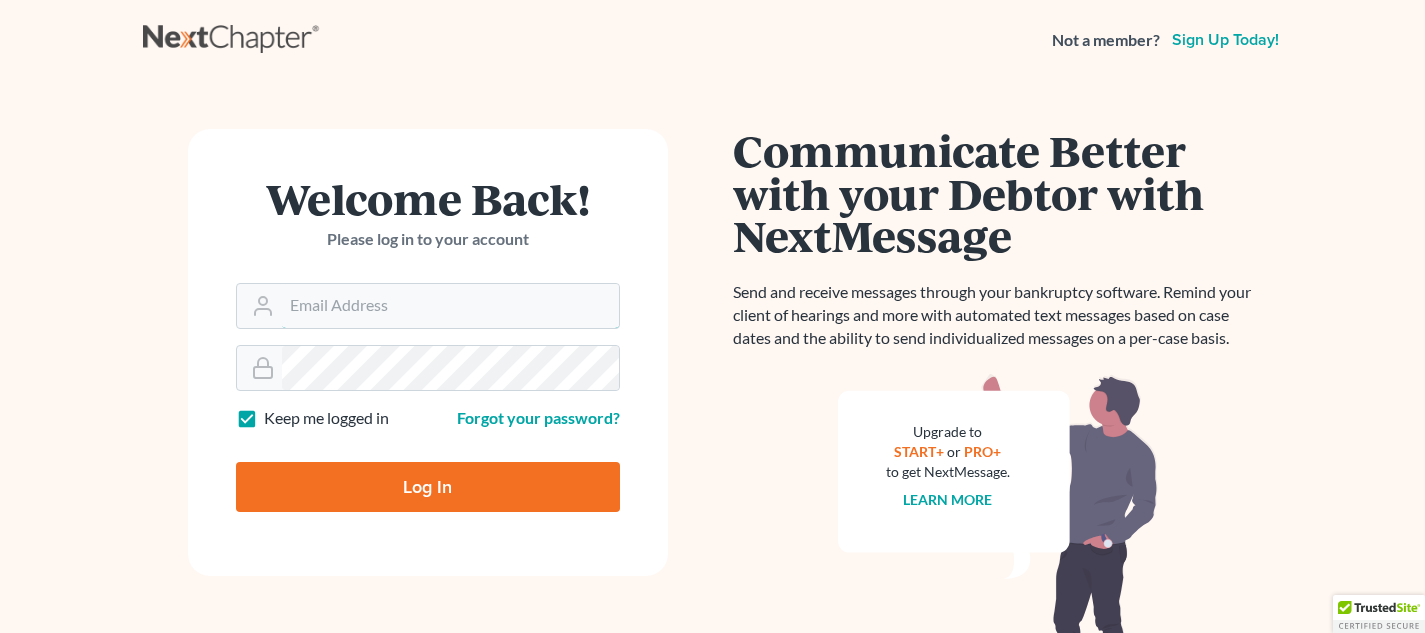 type on "tami@frankfirm.com" 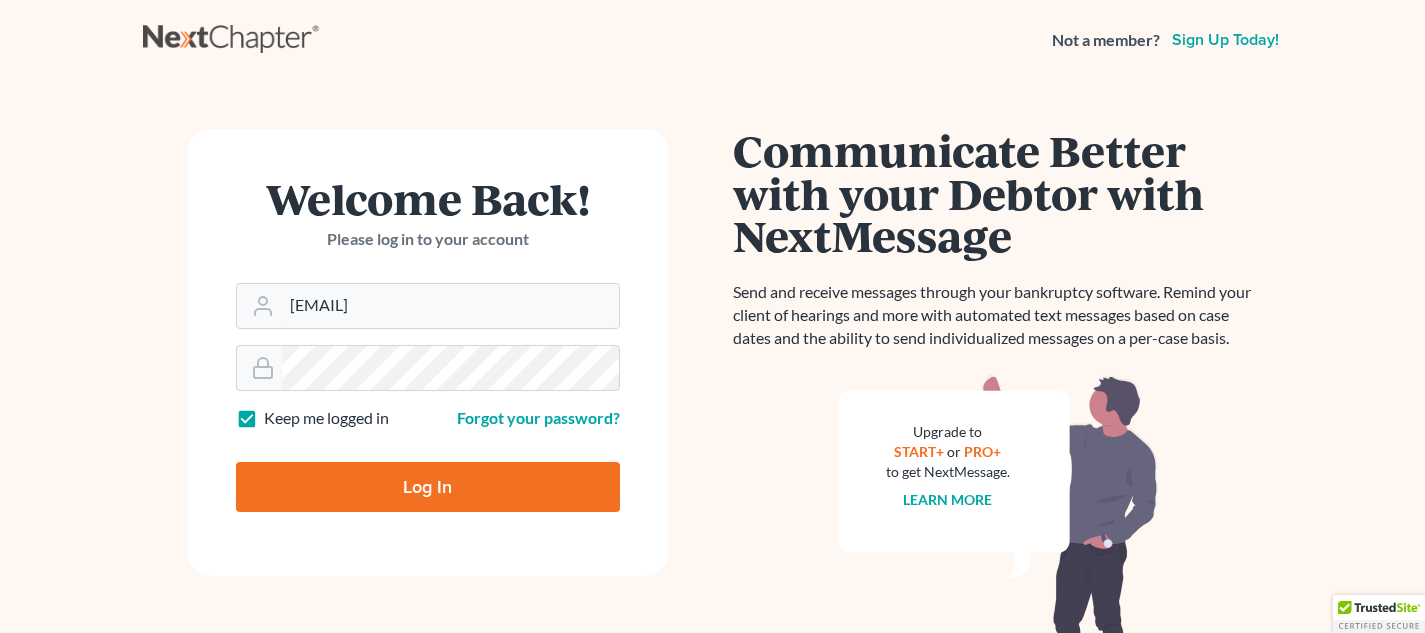 click on "Log In" at bounding box center [428, 487] 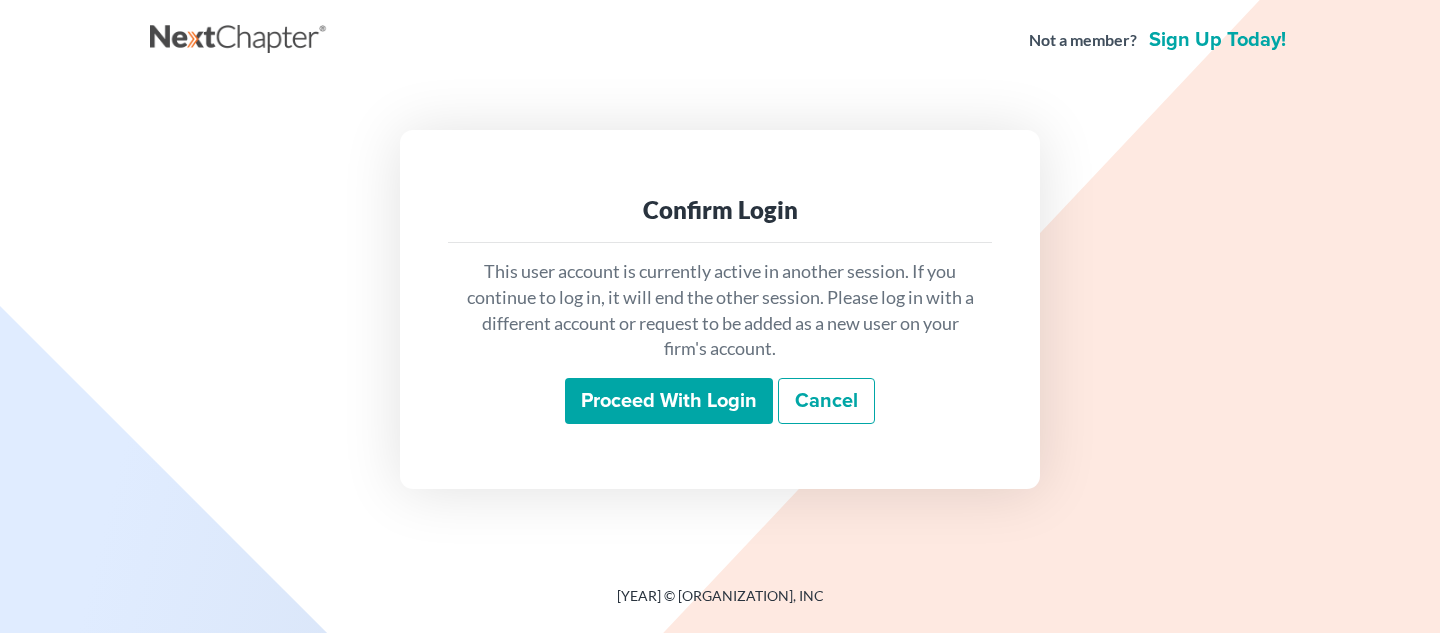scroll, scrollTop: 0, scrollLeft: 0, axis: both 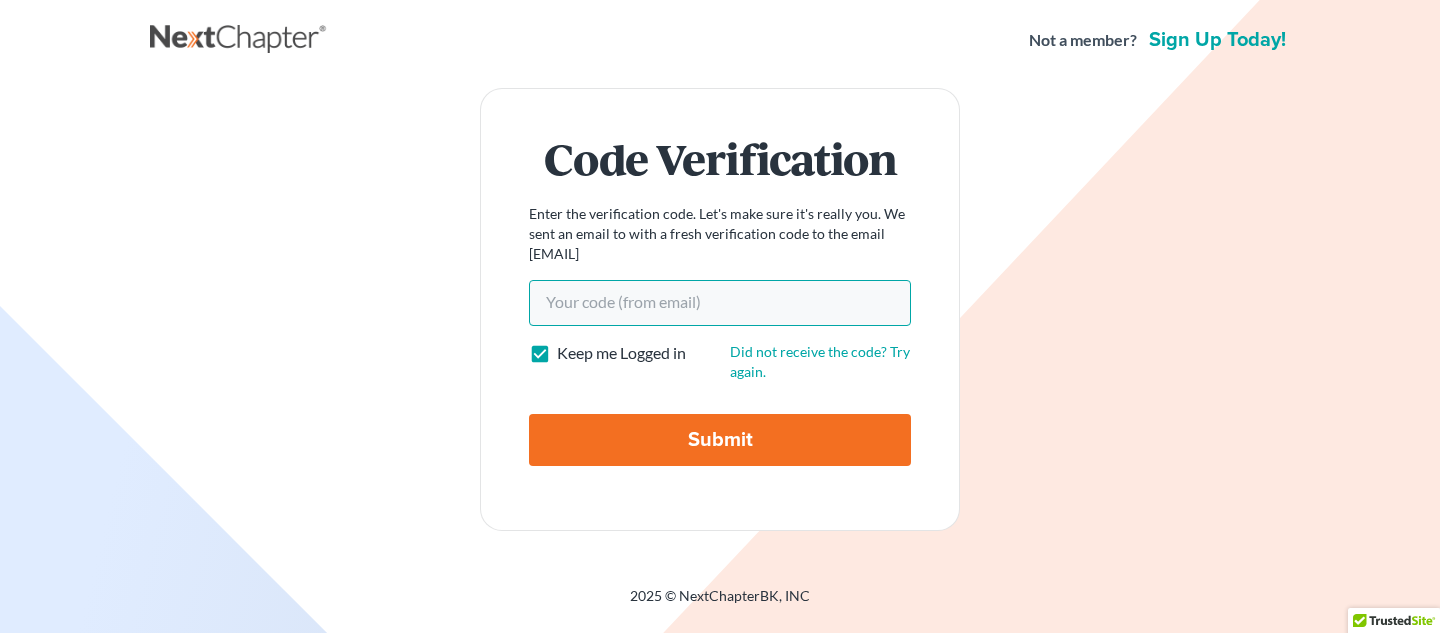 click on "Your code(from email)" at bounding box center [720, 303] 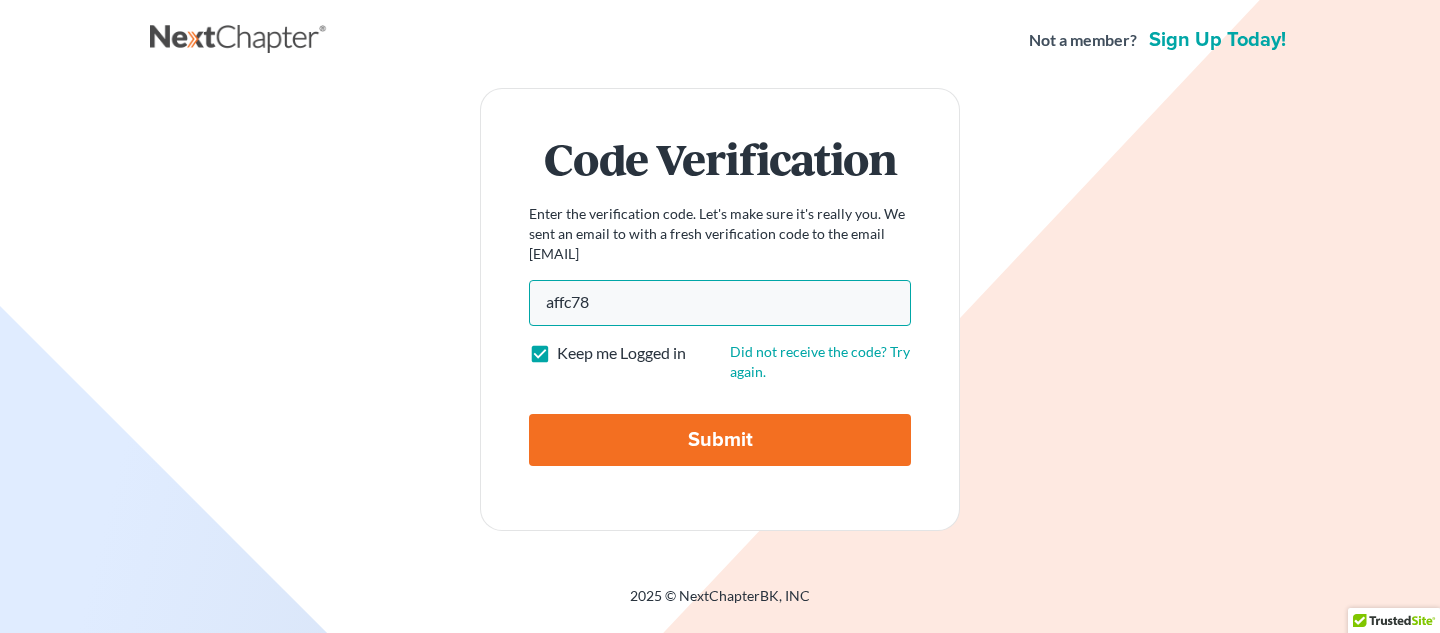 type on "affc78" 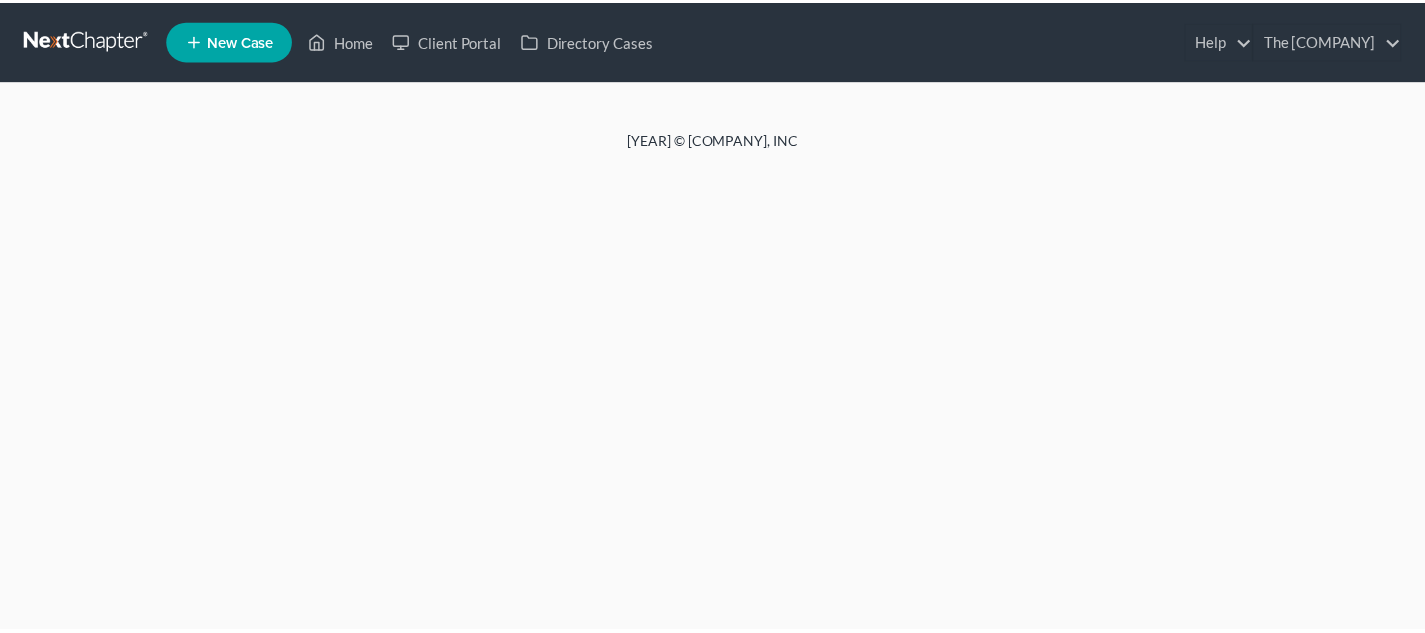 scroll, scrollTop: 0, scrollLeft: 0, axis: both 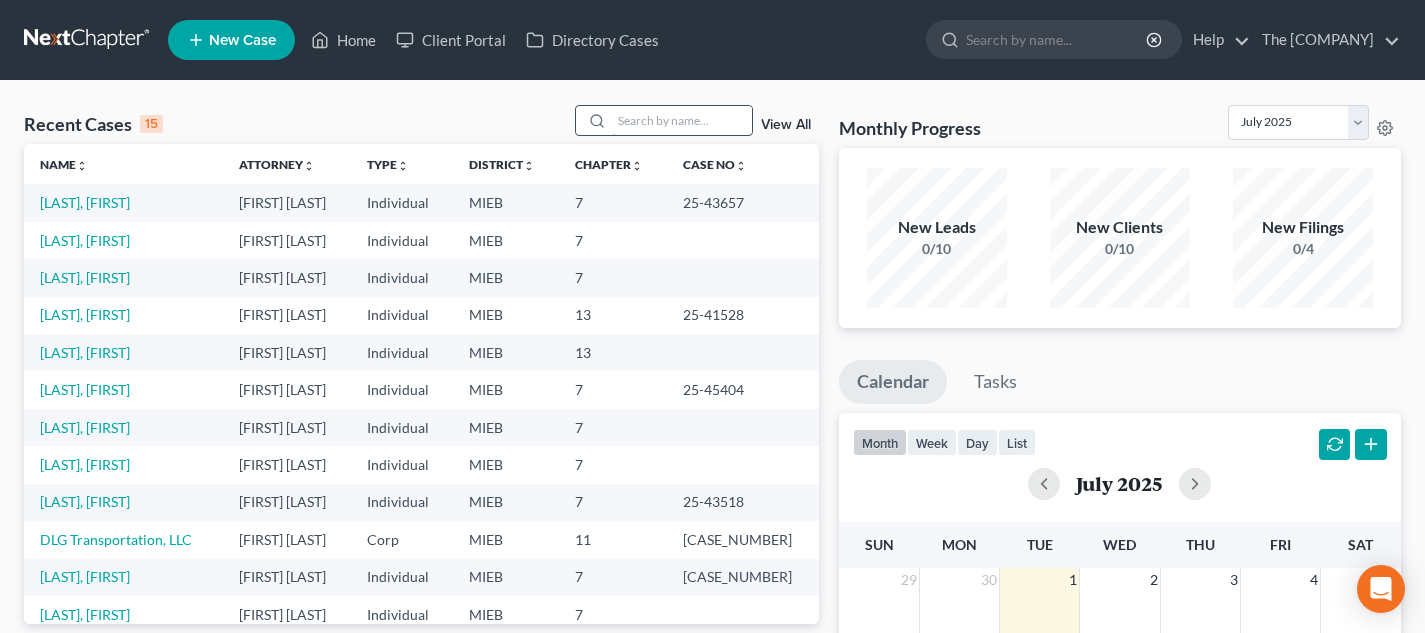 click at bounding box center (682, 120) 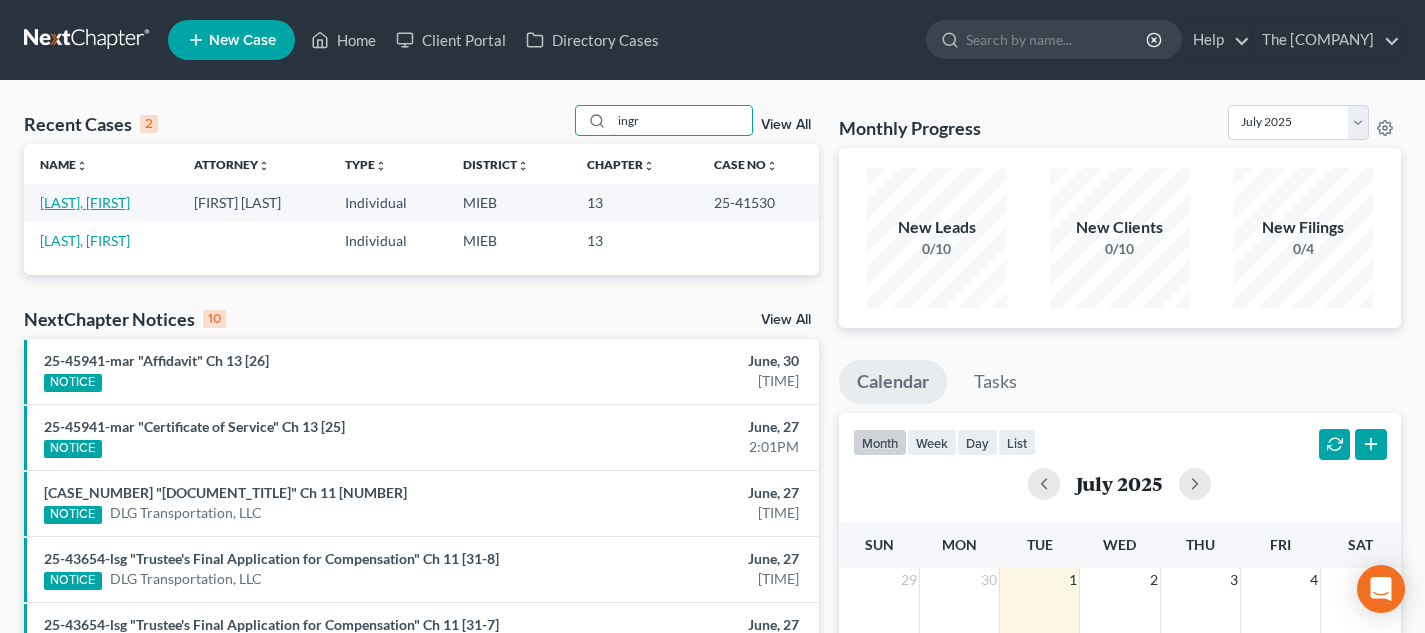 type on "ingr" 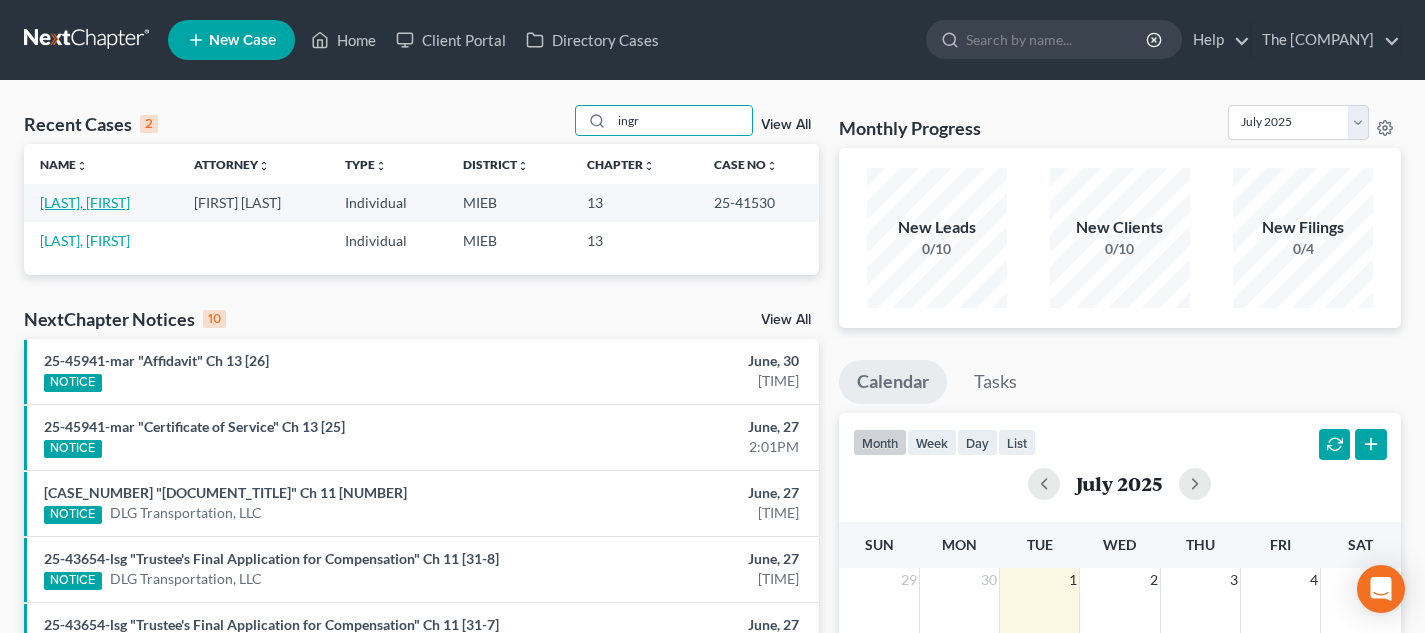 click on "[LAST], [FIRST]" at bounding box center (85, 202) 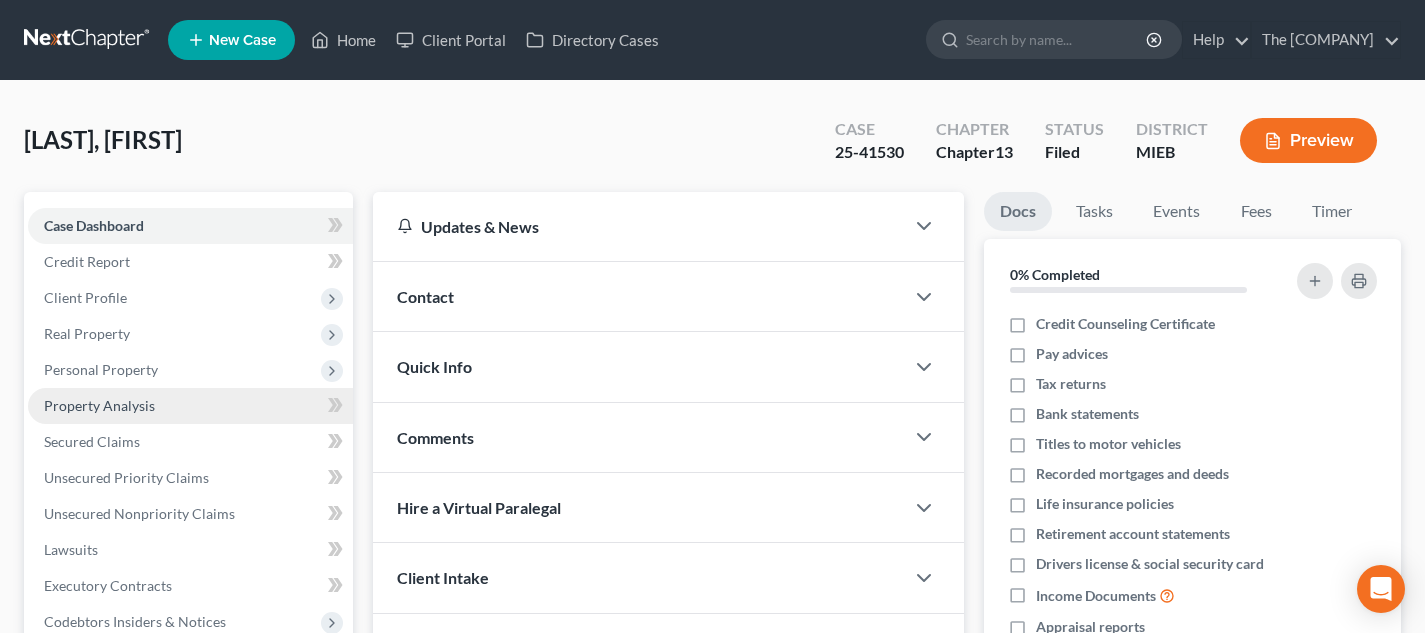 click on "Property Analysis" at bounding box center [190, 406] 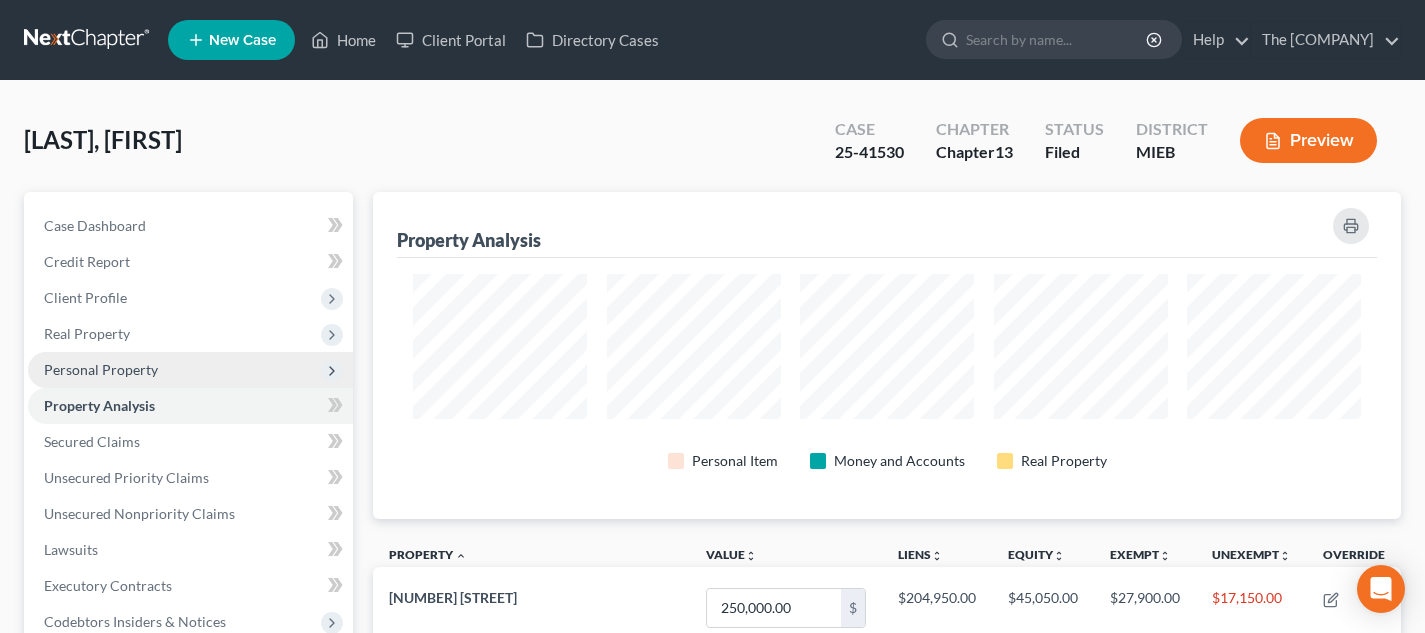 scroll, scrollTop: 999673, scrollLeft: 998972, axis: both 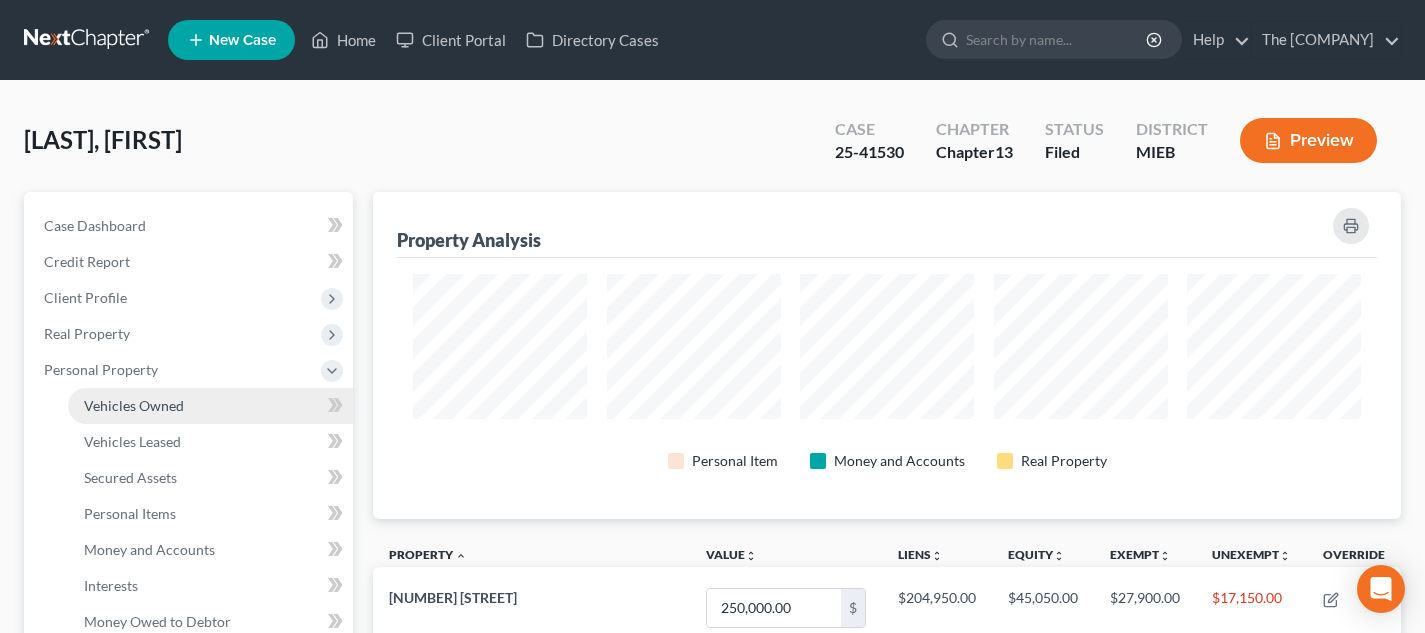 click on "Vehicles Owned" at bounding box center [134, 405] 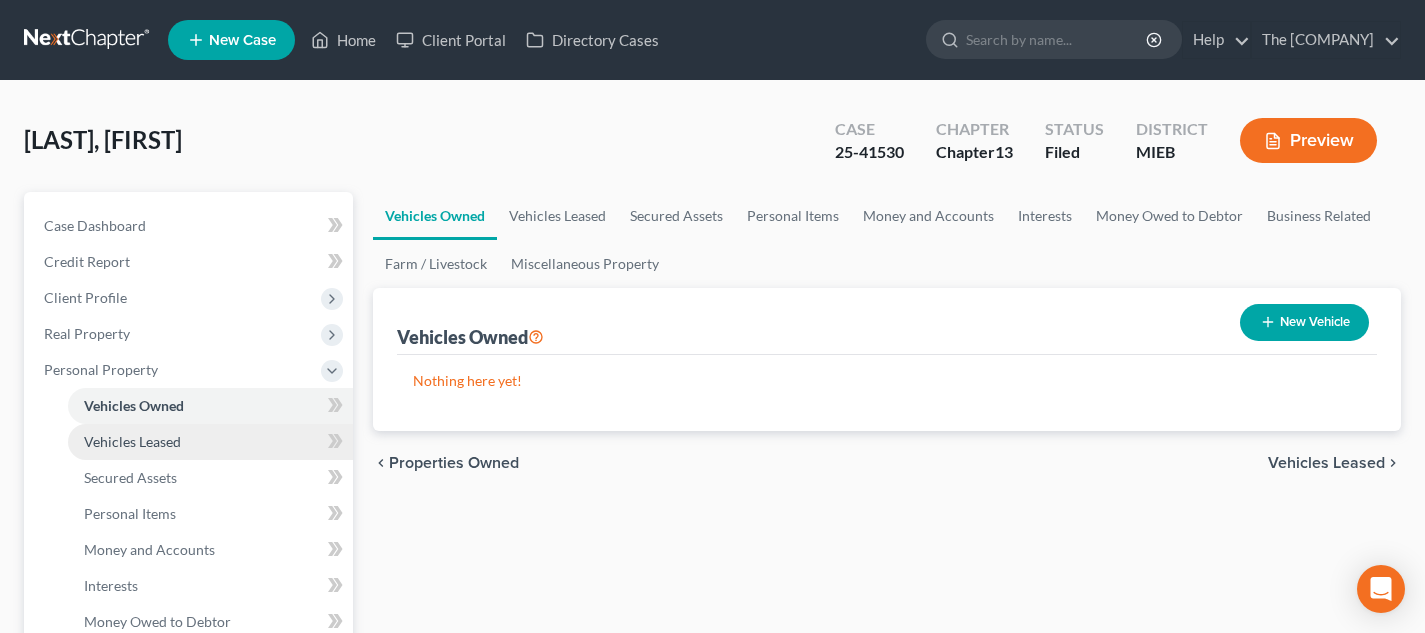 scroll, scrollTop: 1, scrollLeft: 0, axis: vertical 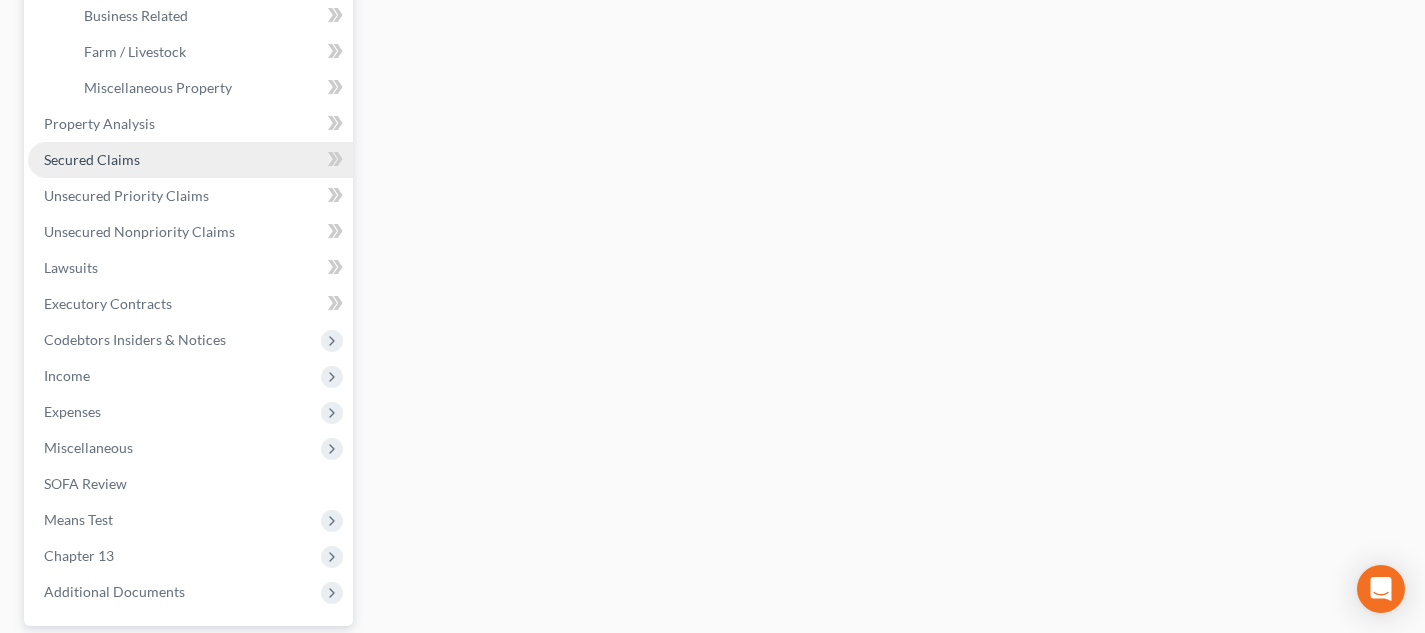 click on "Secured Claims" at bounding box center (190, 160) 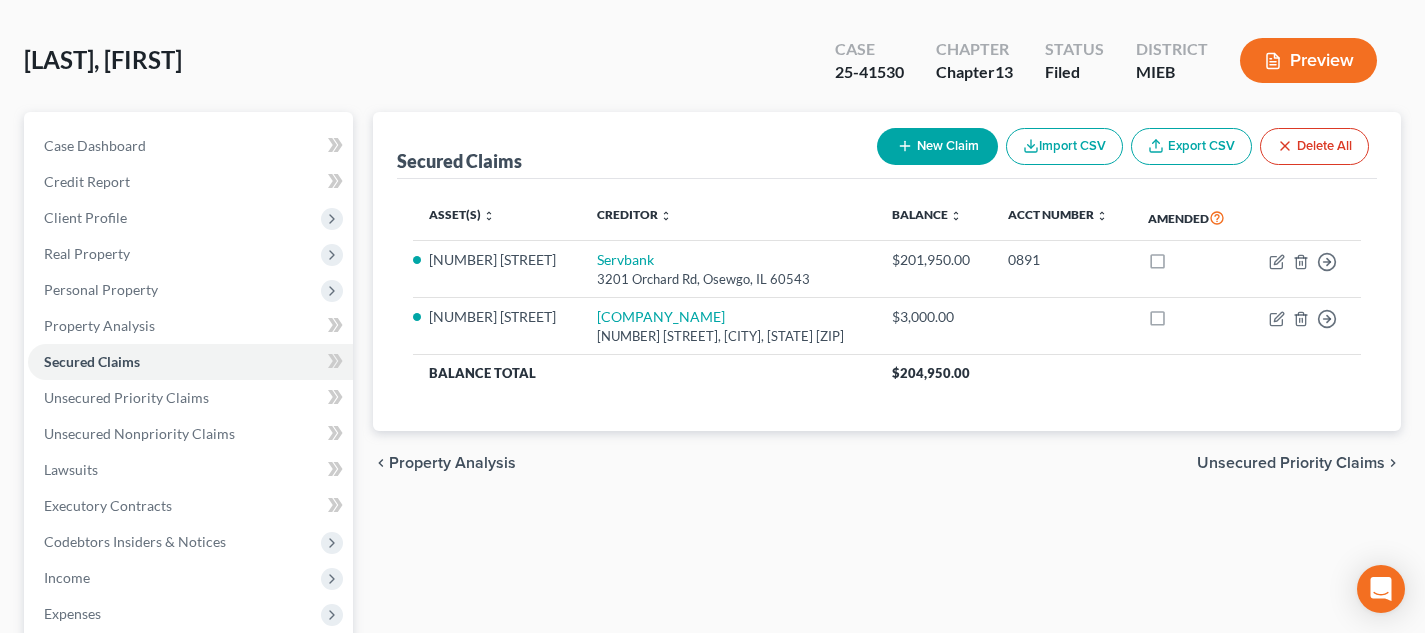 scroll, scrollTop: 0, scrollLeft: 0, axis: both 